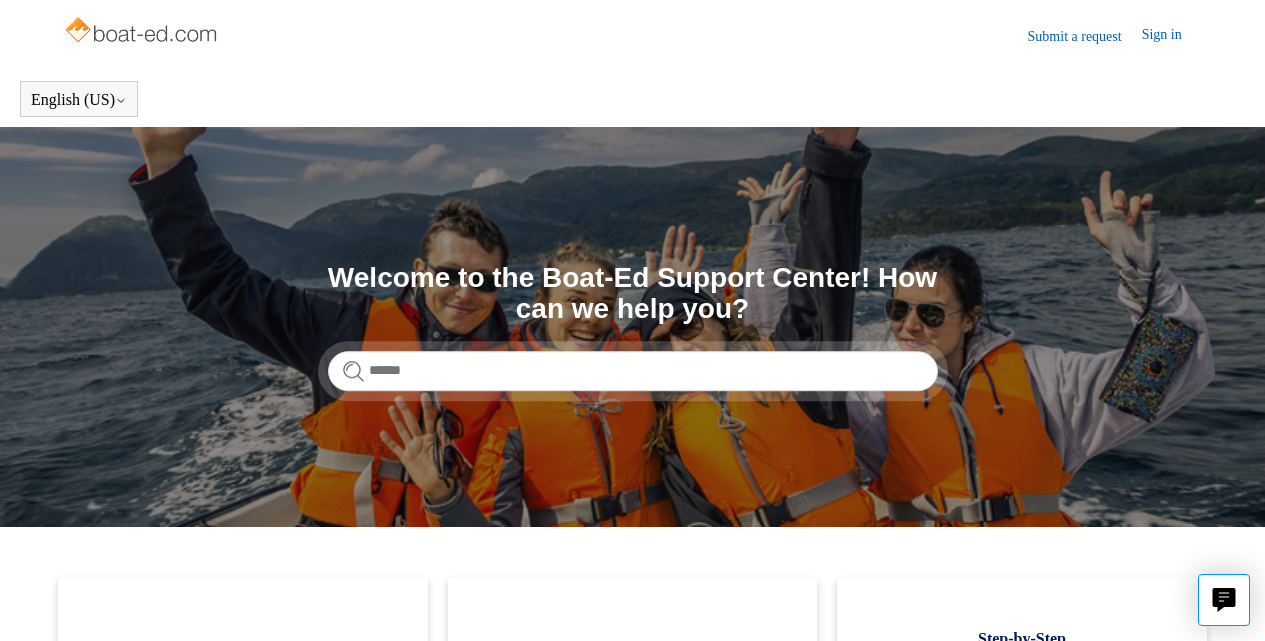 scroll, scrollTop: 0, scrollLeft: 0, axis: both 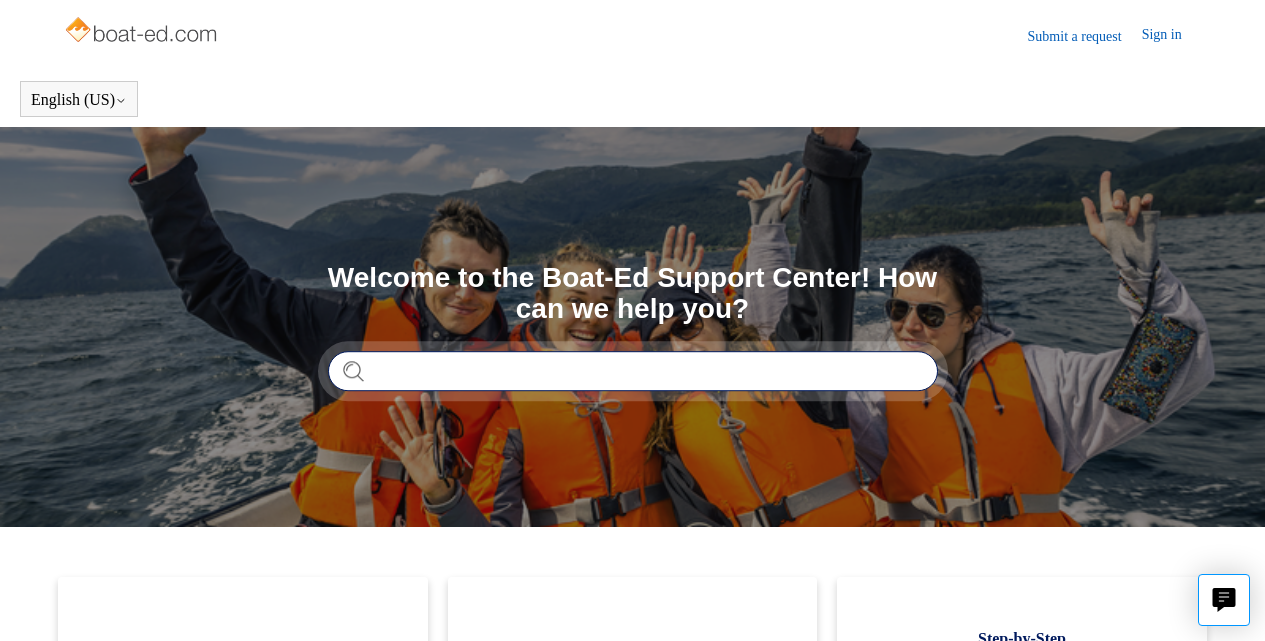 click at bounding box center [633, 371] 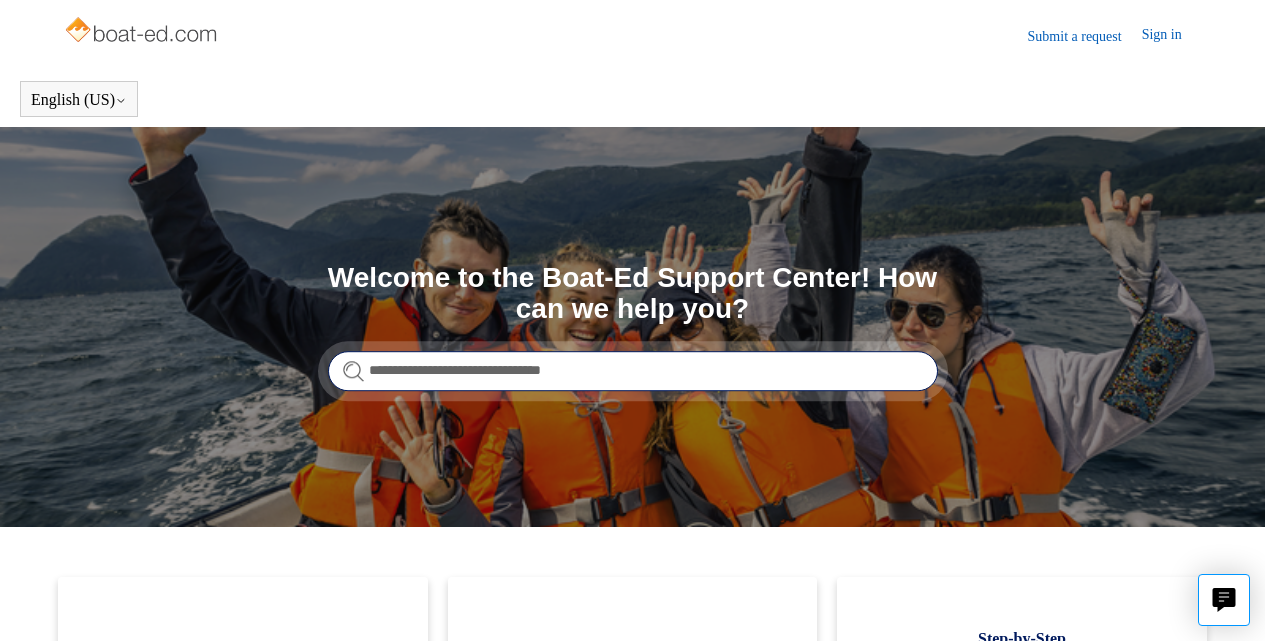 type on "**********" 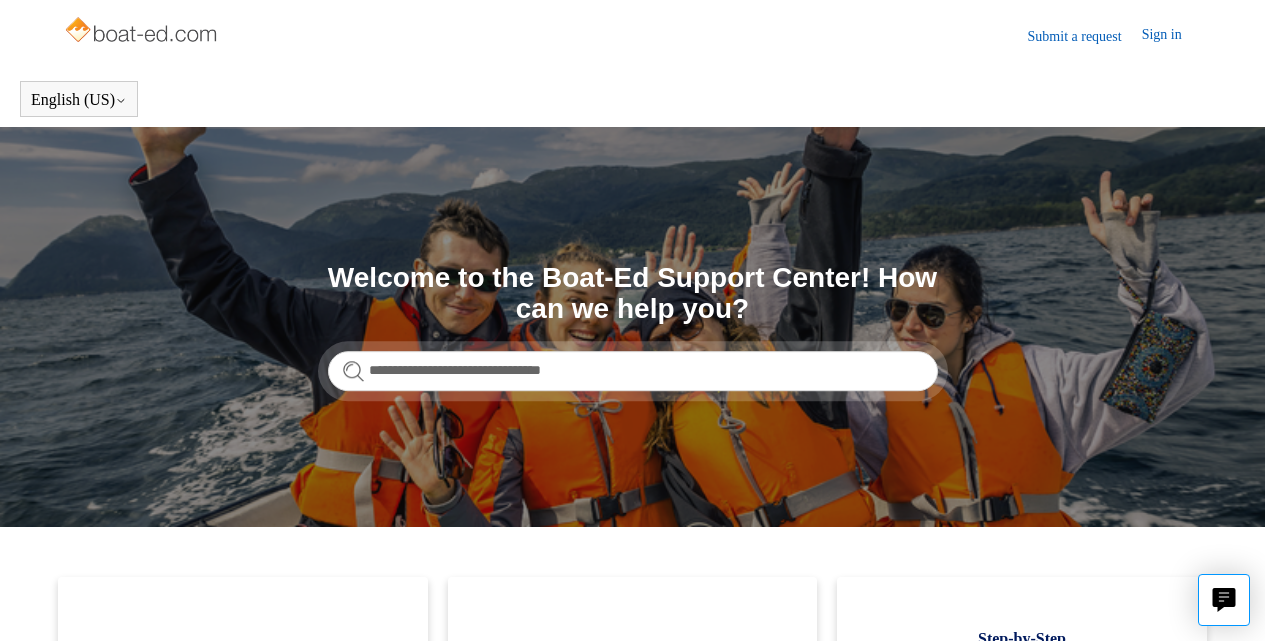 click on "**********" at bounding box center (632, 327) 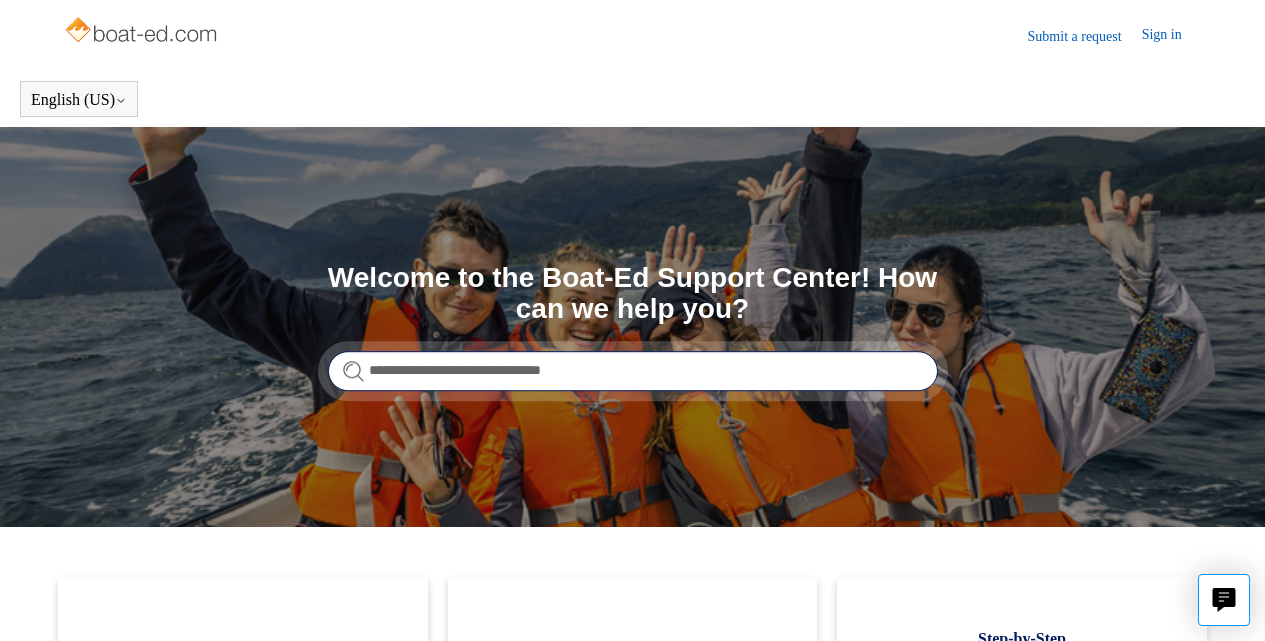 click on "**********" at bounding box center (633, 371) 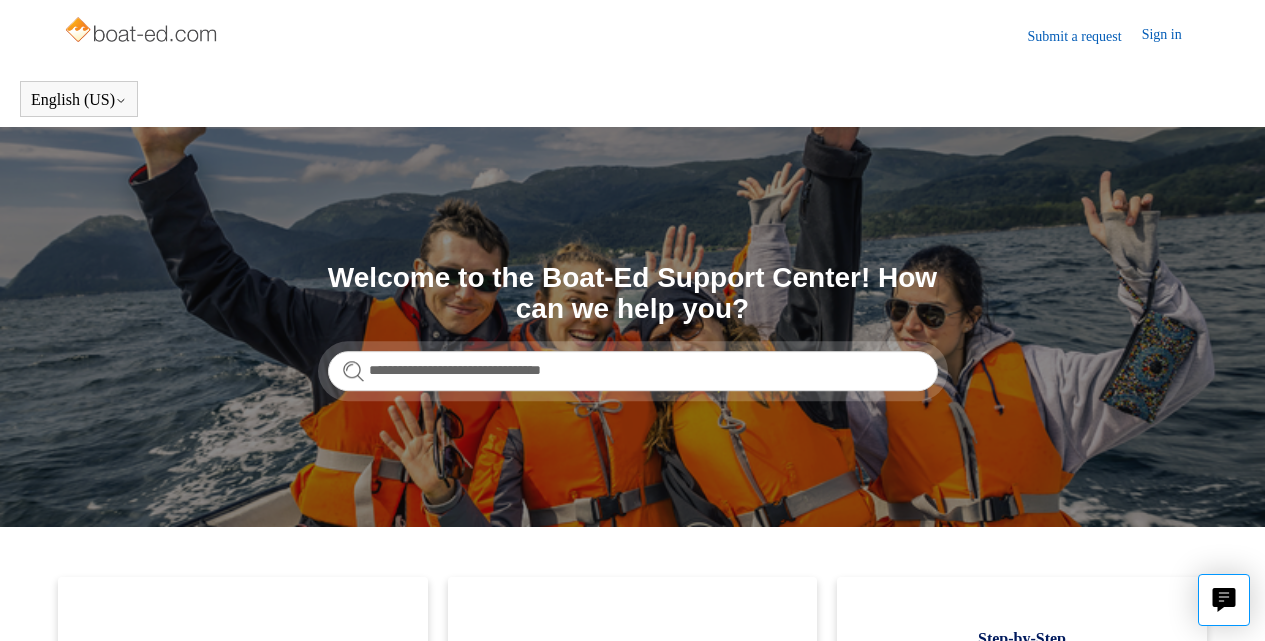 click on "**********" at bounding box center (633, 371) 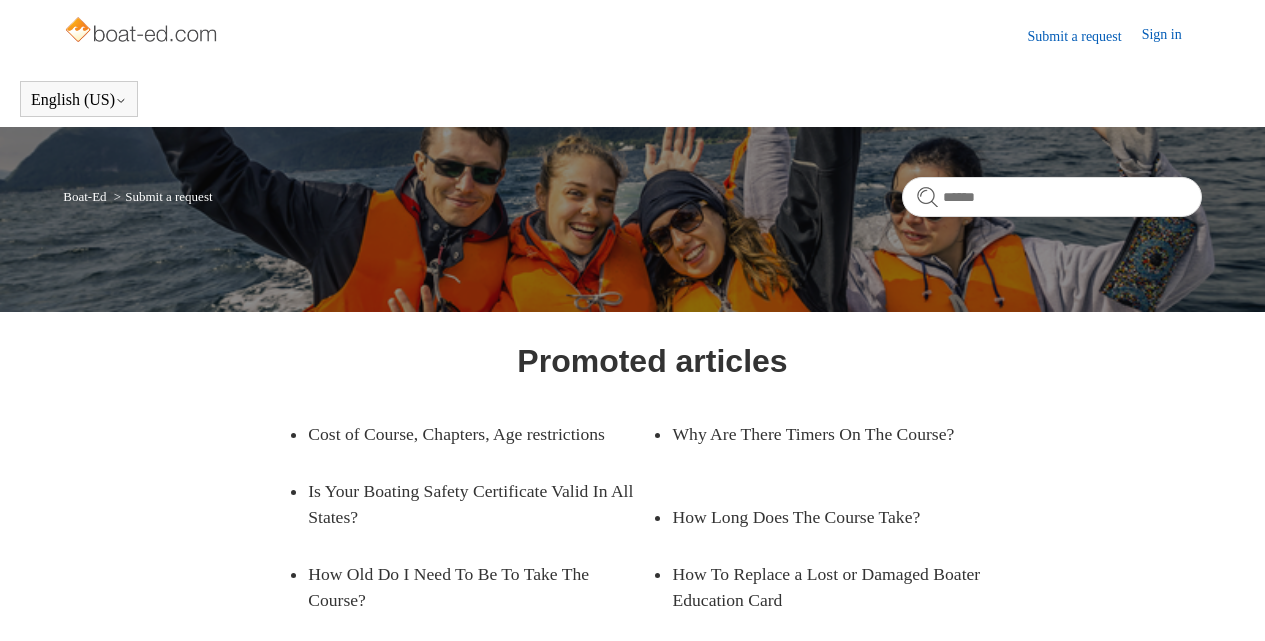 scroll, scrollTop: 0, scrollLeft: 0, axis: both 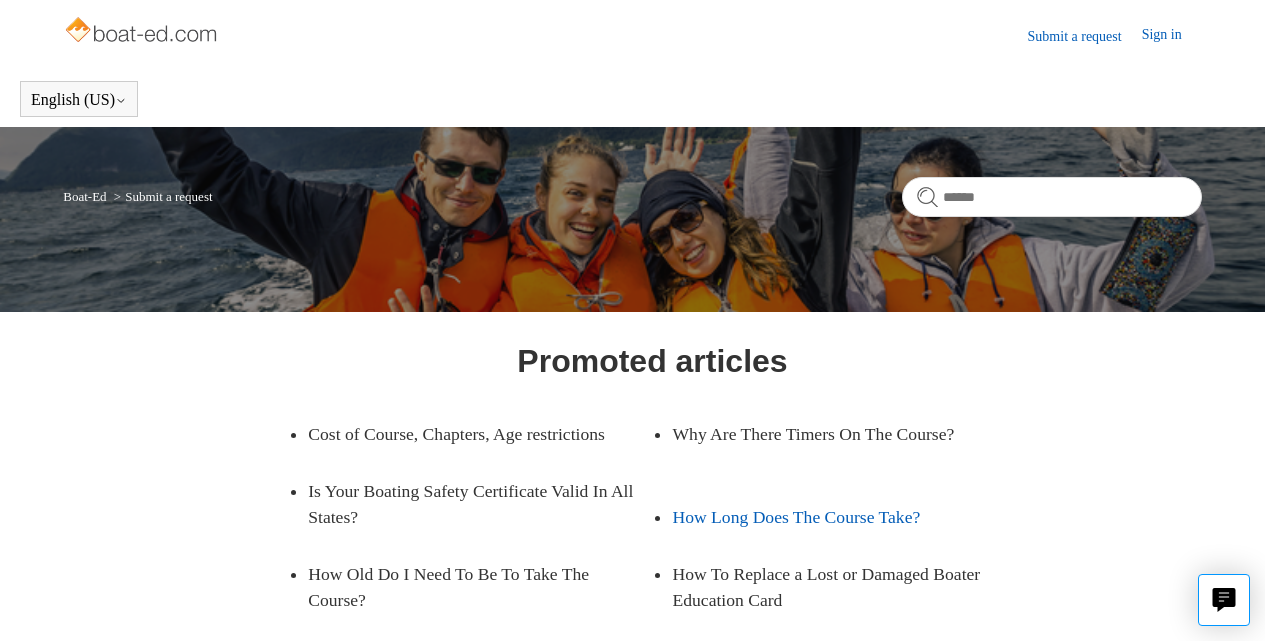 click on "How Long Does The Course Take?" at bounding box center (829, 517) 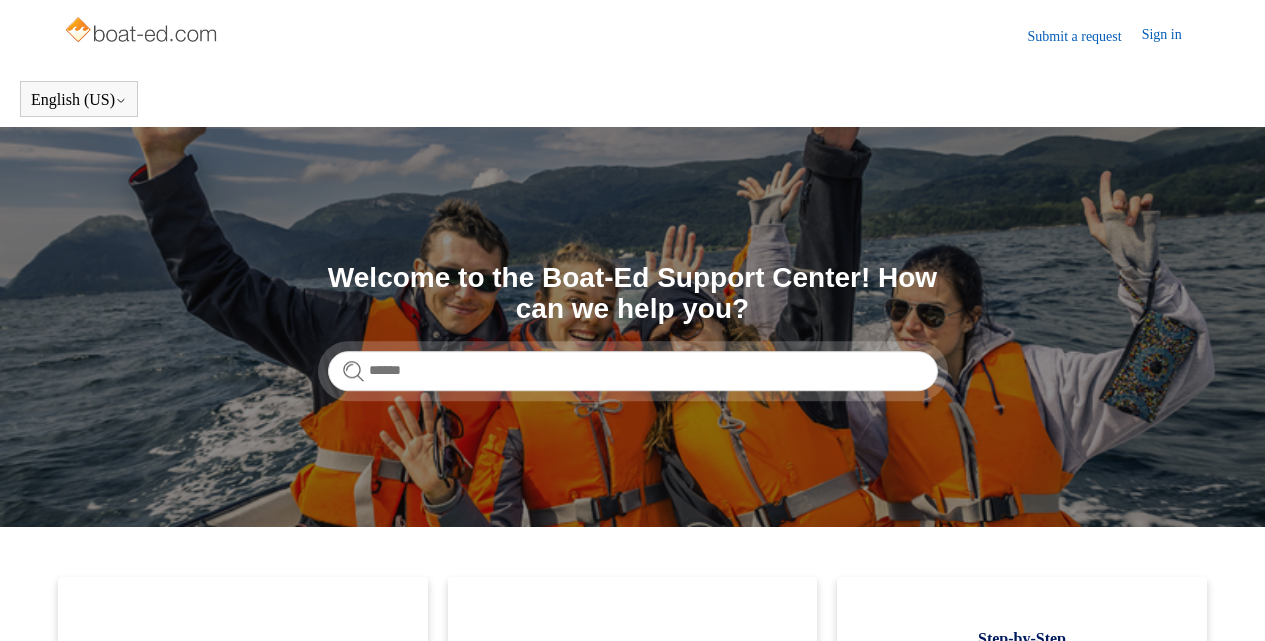 scroll, scrollTop: 0, scrollLeft: 0, axis: both 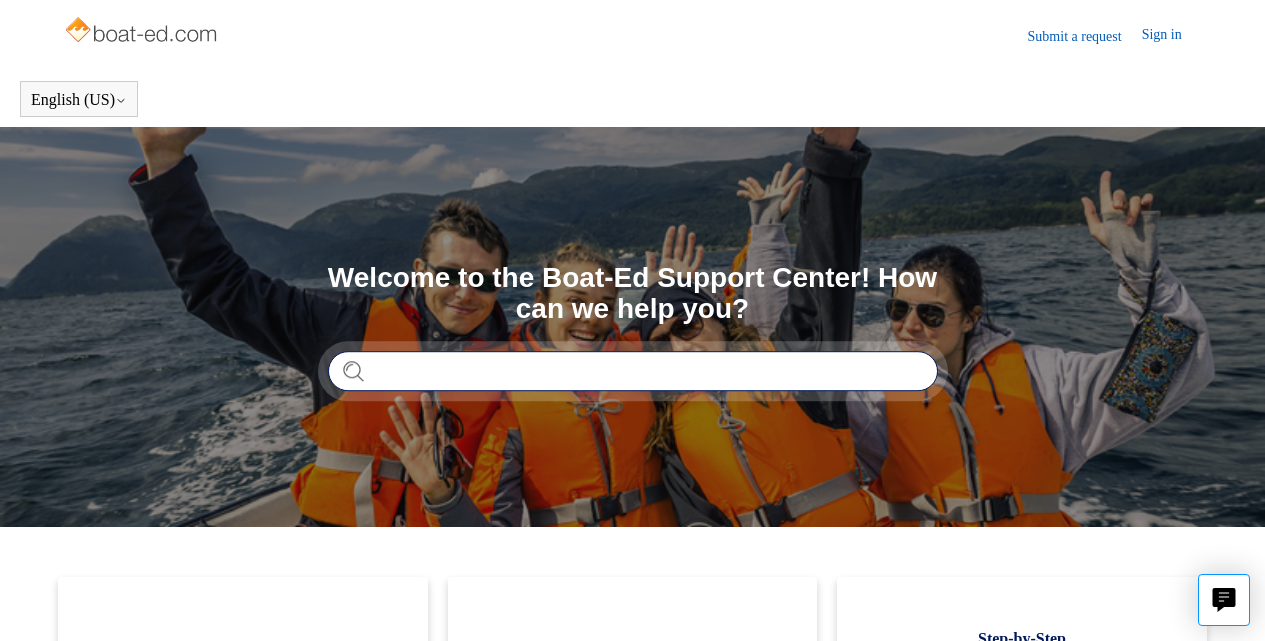 click at bounding box center [633, 371] 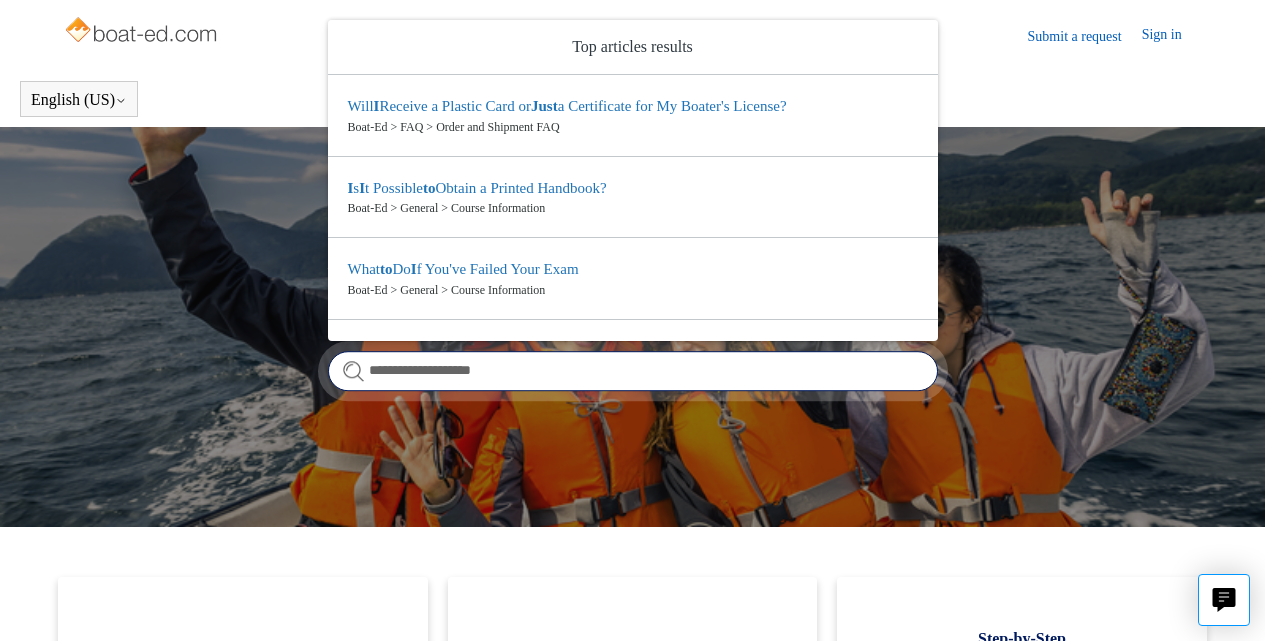 click on "**********" at bounding box center (633, 371) 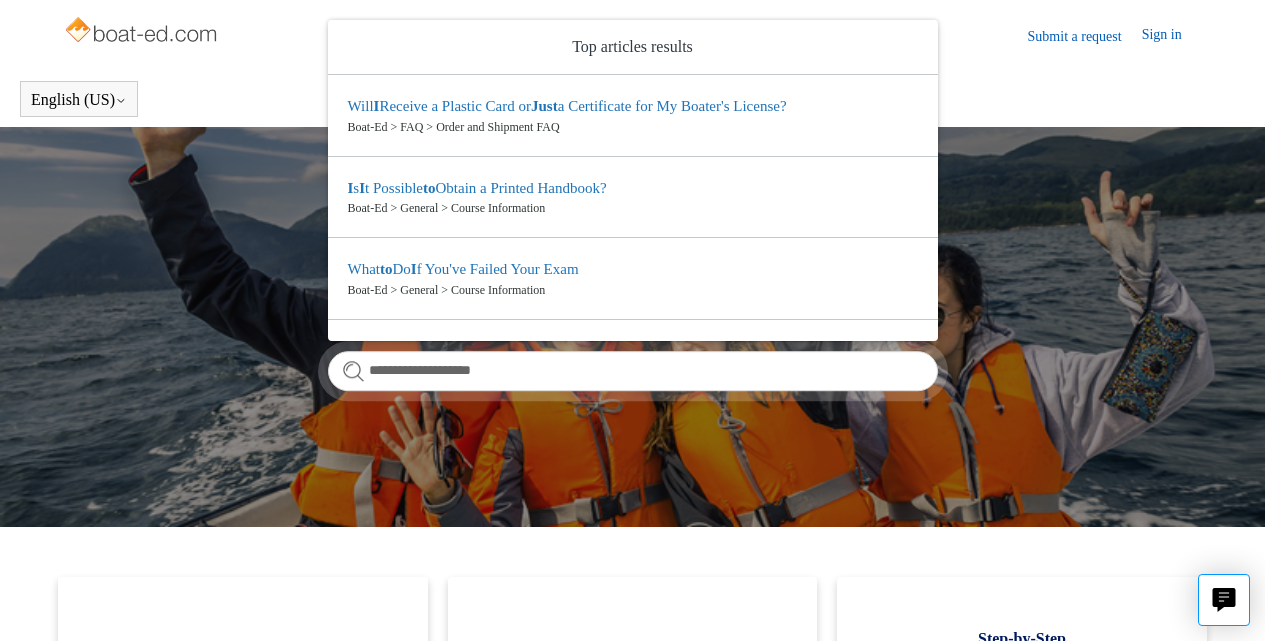 click on "**********" at bounding box center (633, 371) 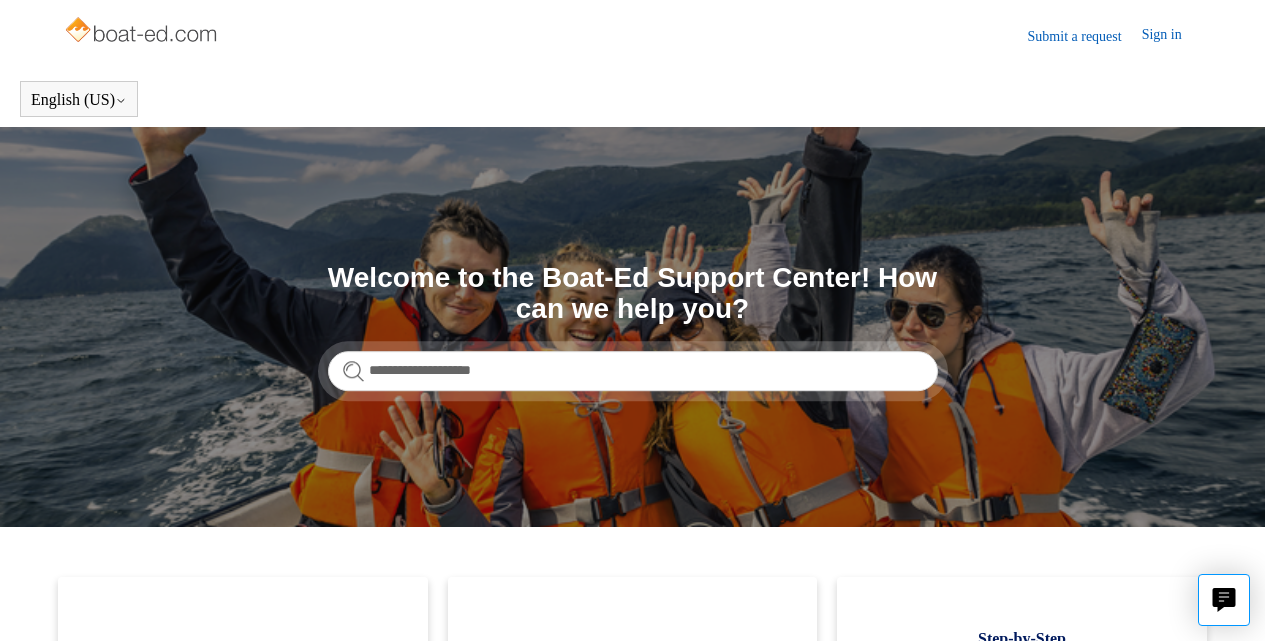 click on "**********" at bounding box center (633, 371) 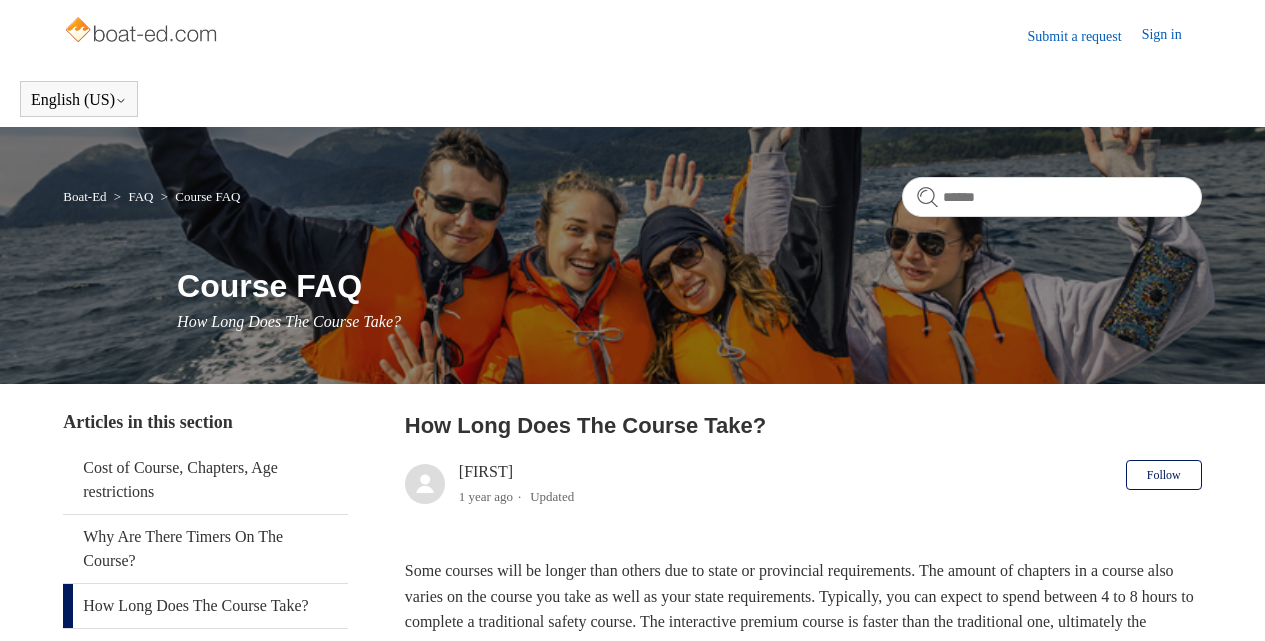 scroll, scrollTop: 0, scrollLeft: 0, axis: both 